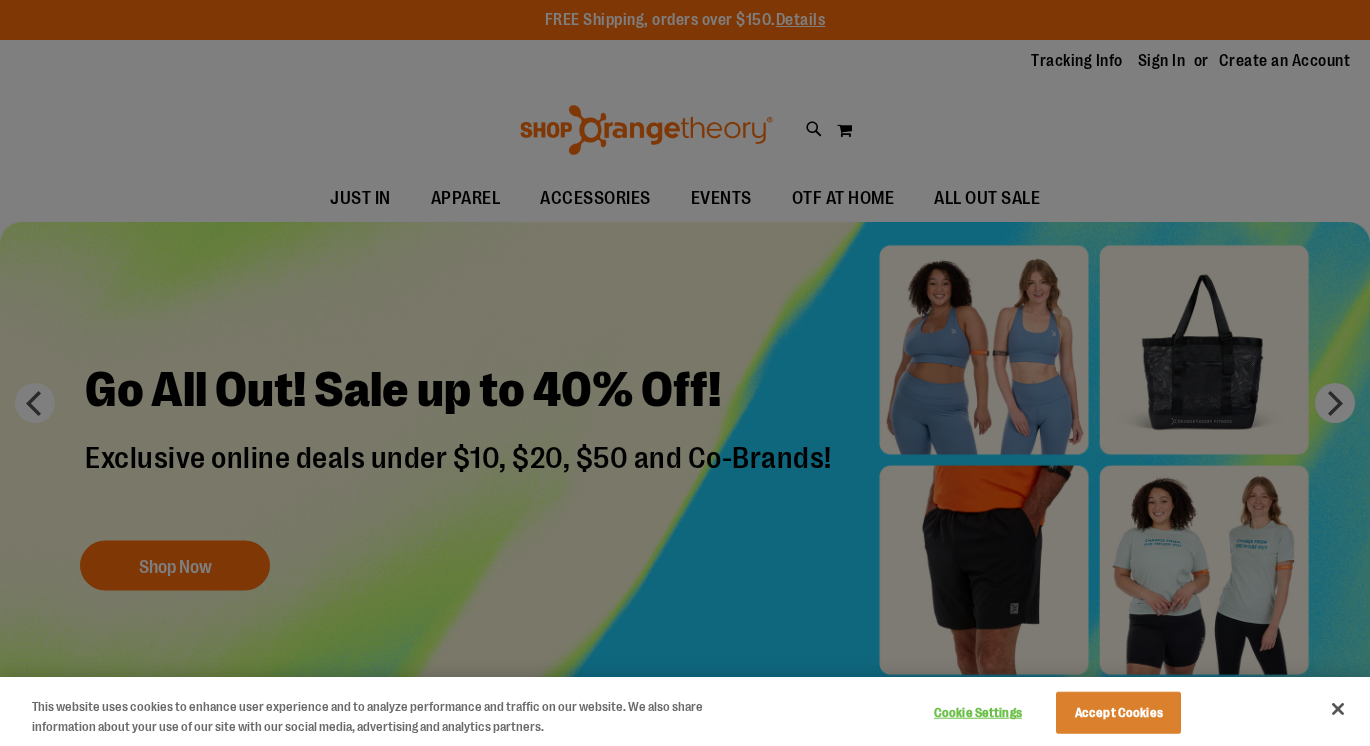 scroll, scrollTop: 0, scrollLeft: 0, axis: both 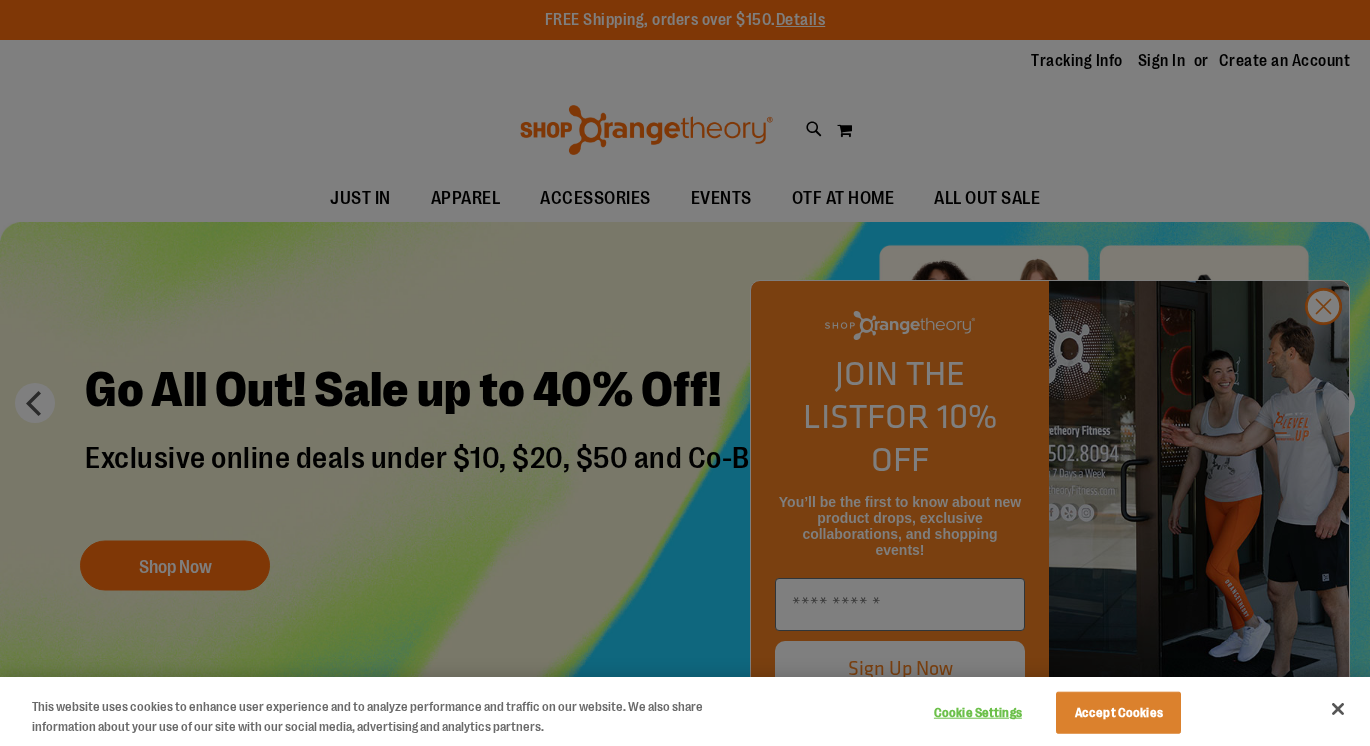 click at bounding box center [685, 373] 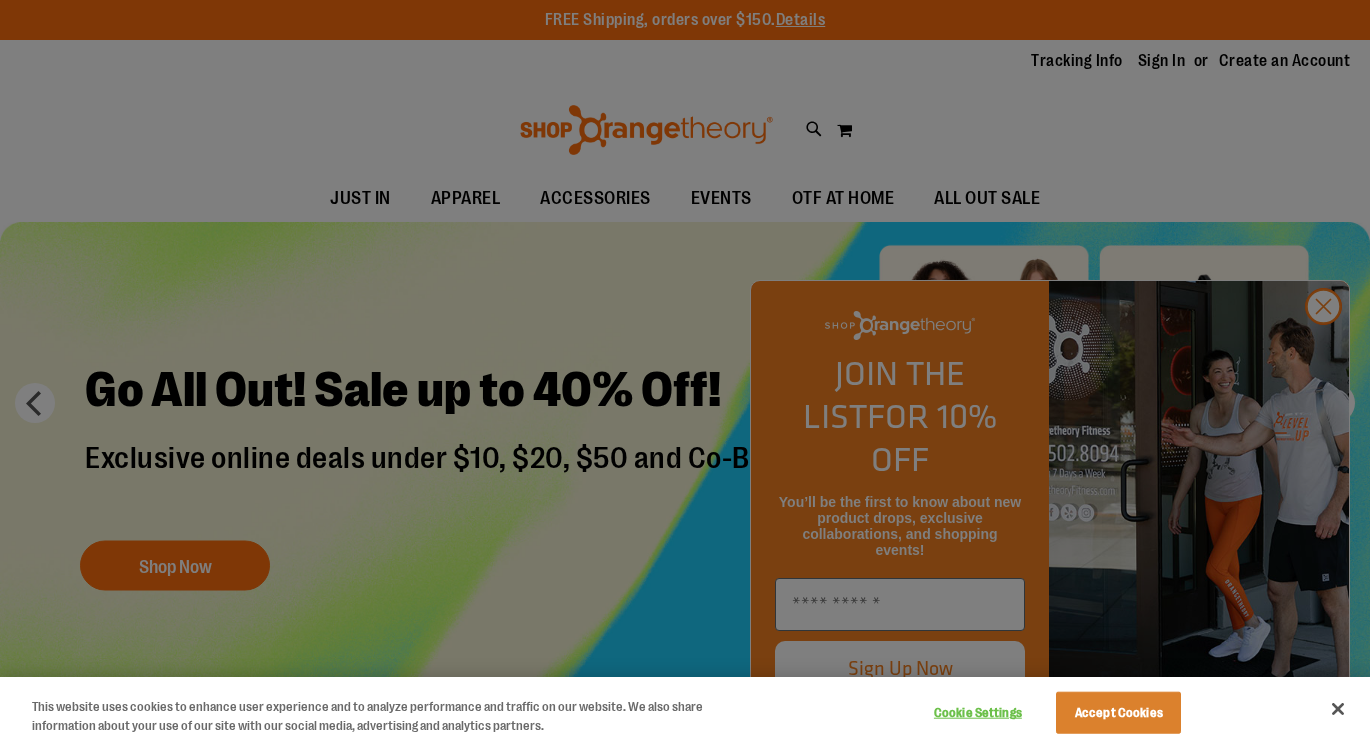 click at bounding box center (685, 373) 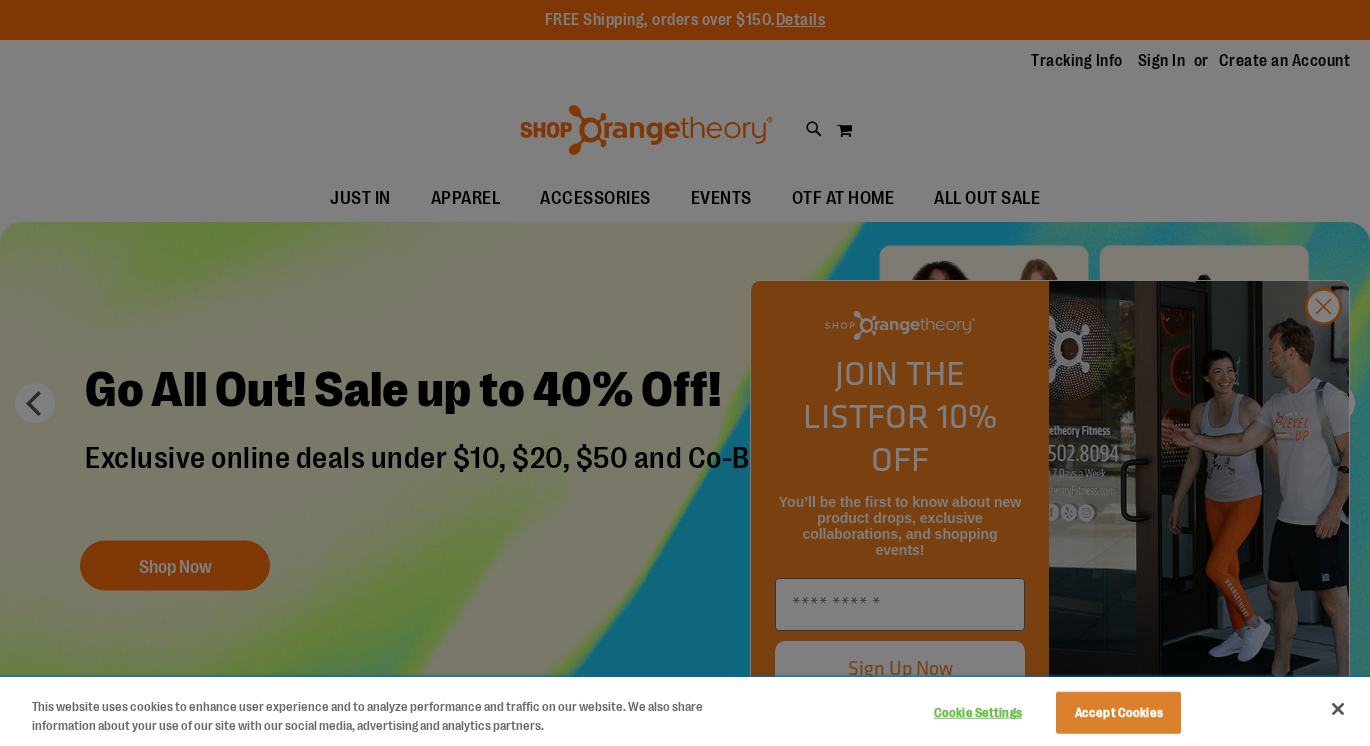 click on "Cookie Settings     Accept Cookies" at bounding box center [1054, 711] 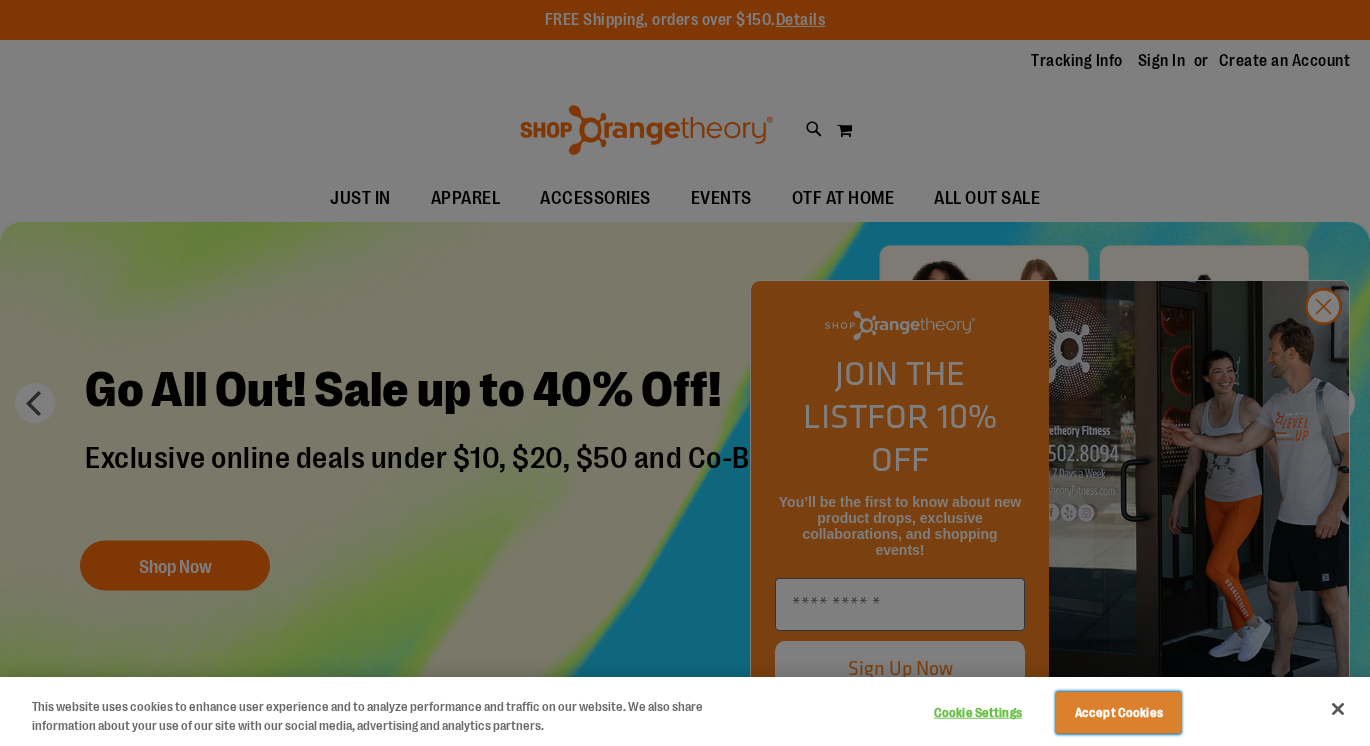click on "Accept Cookies" at bounding box center (1118, 713) 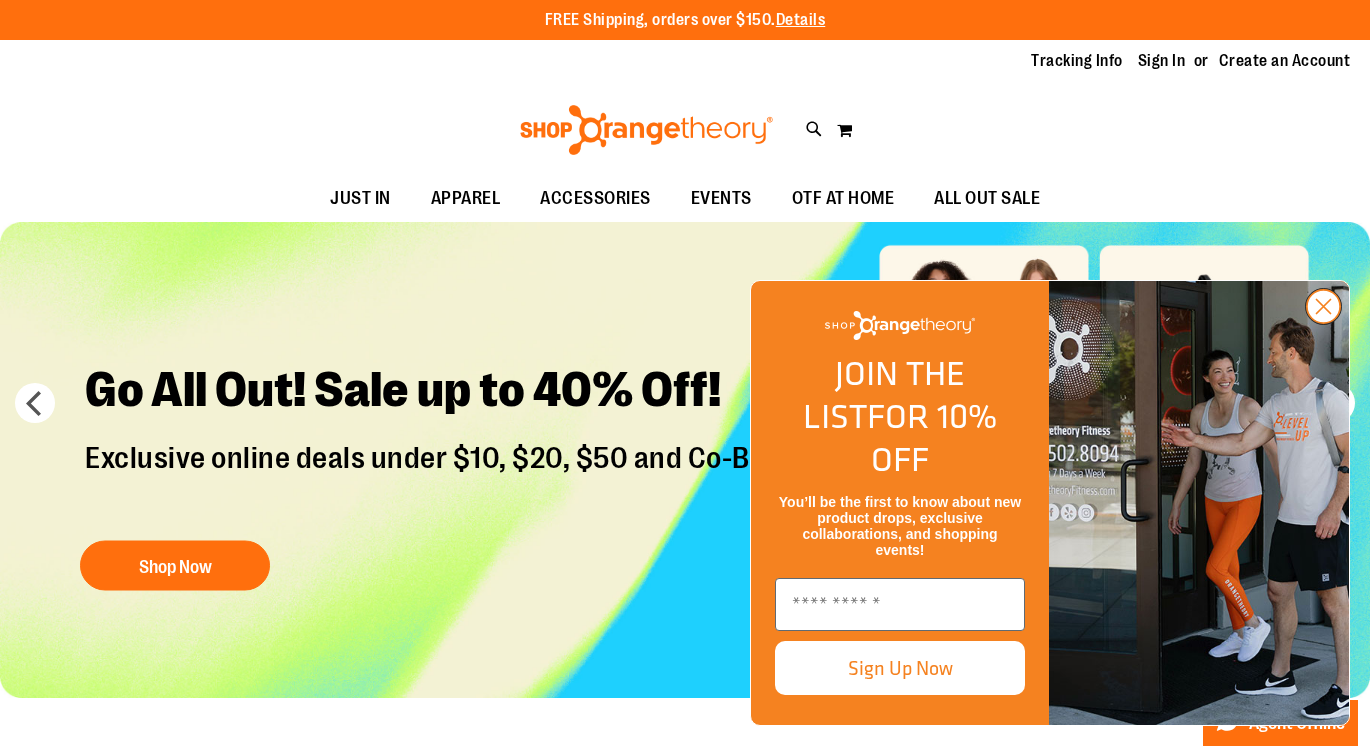click 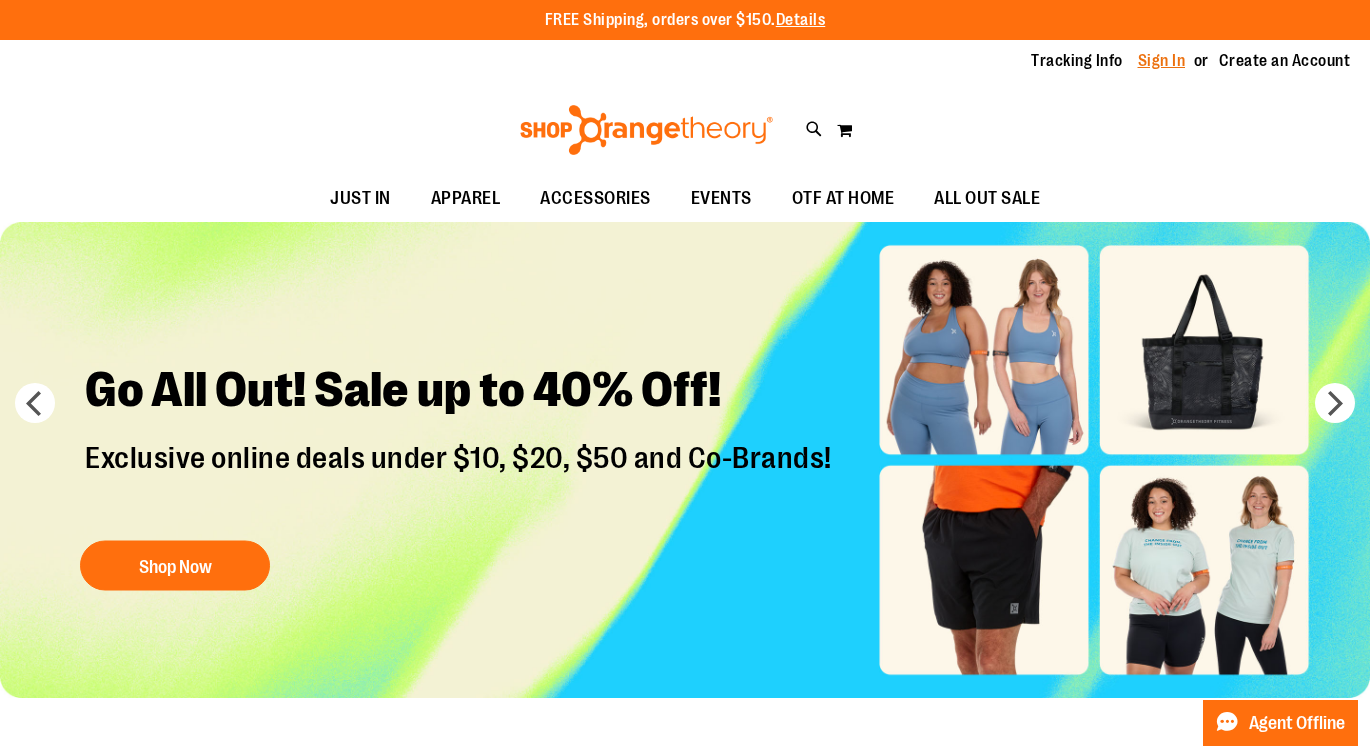click on "Sign In" at bounding box center (1162, 61) 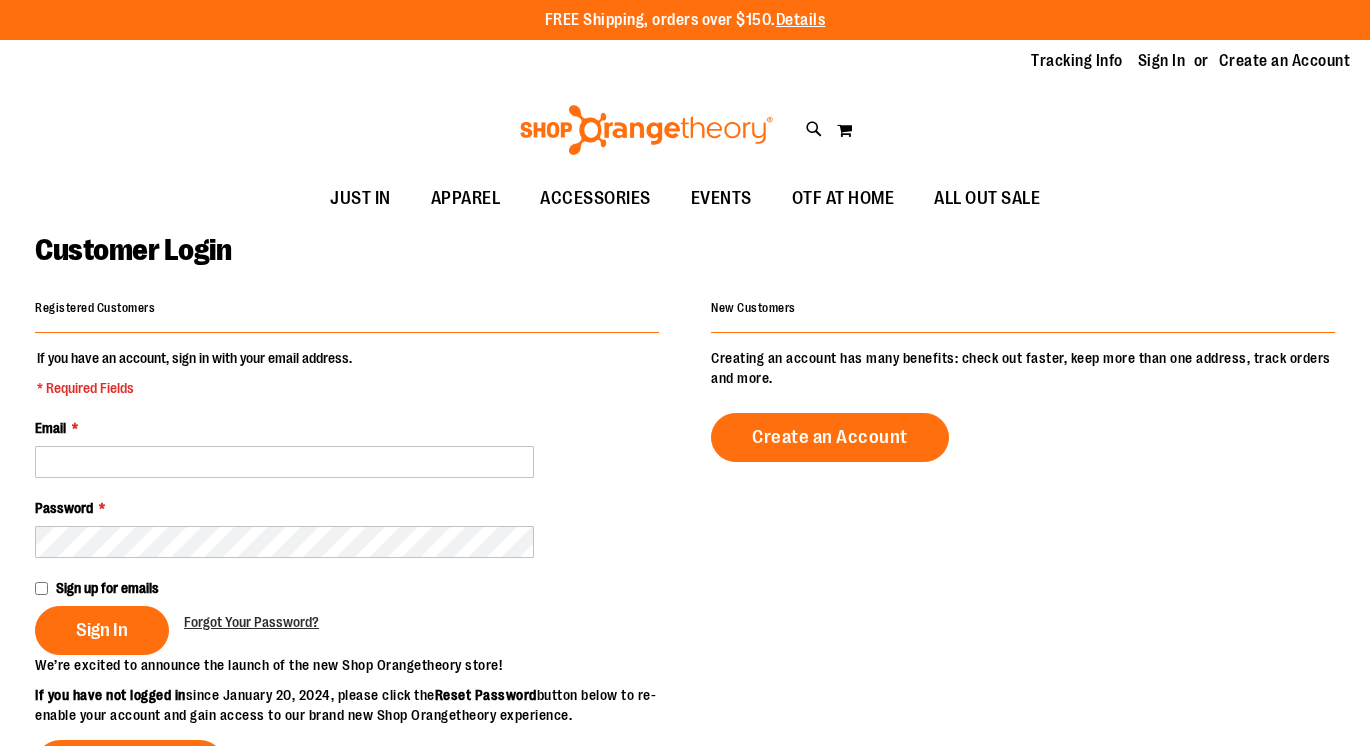 scroll, scrollTop: 0, scrollLeft: 0, axis: both 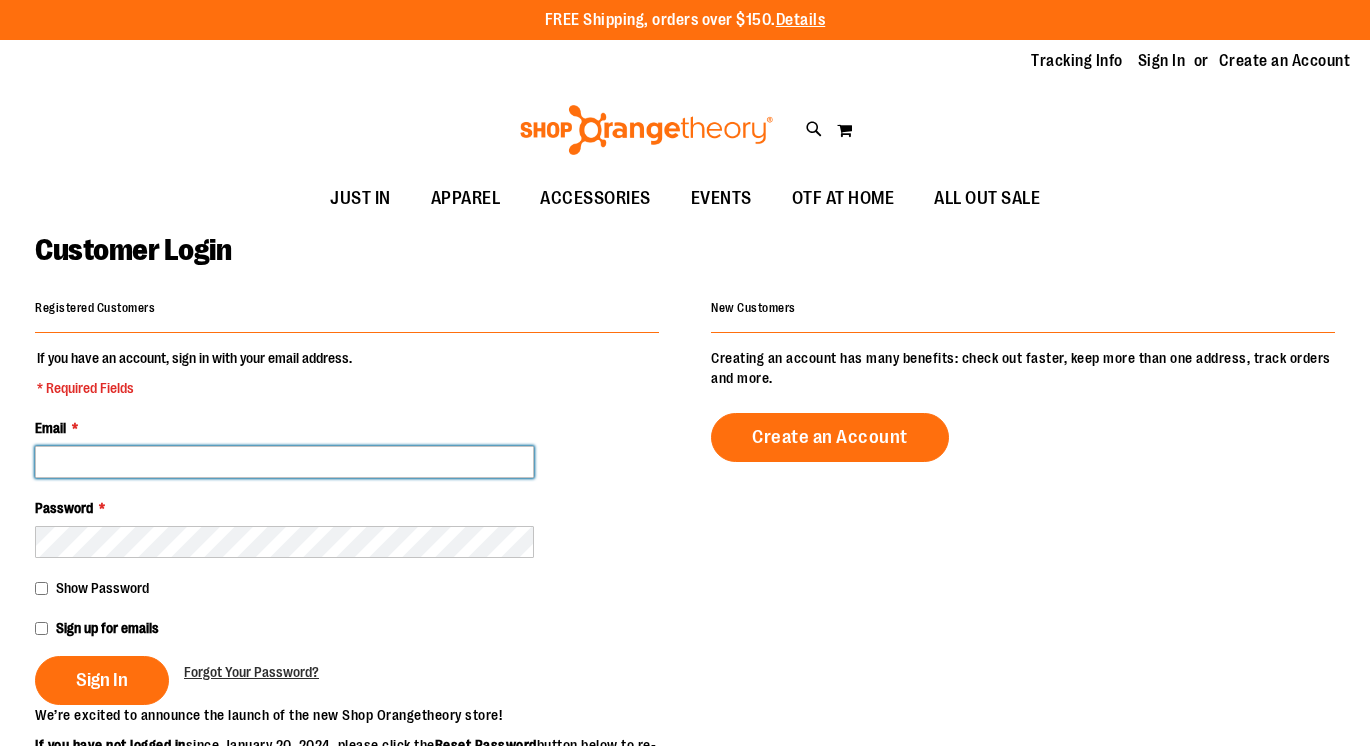 click on "Email *" at bounding box center (284, 462) 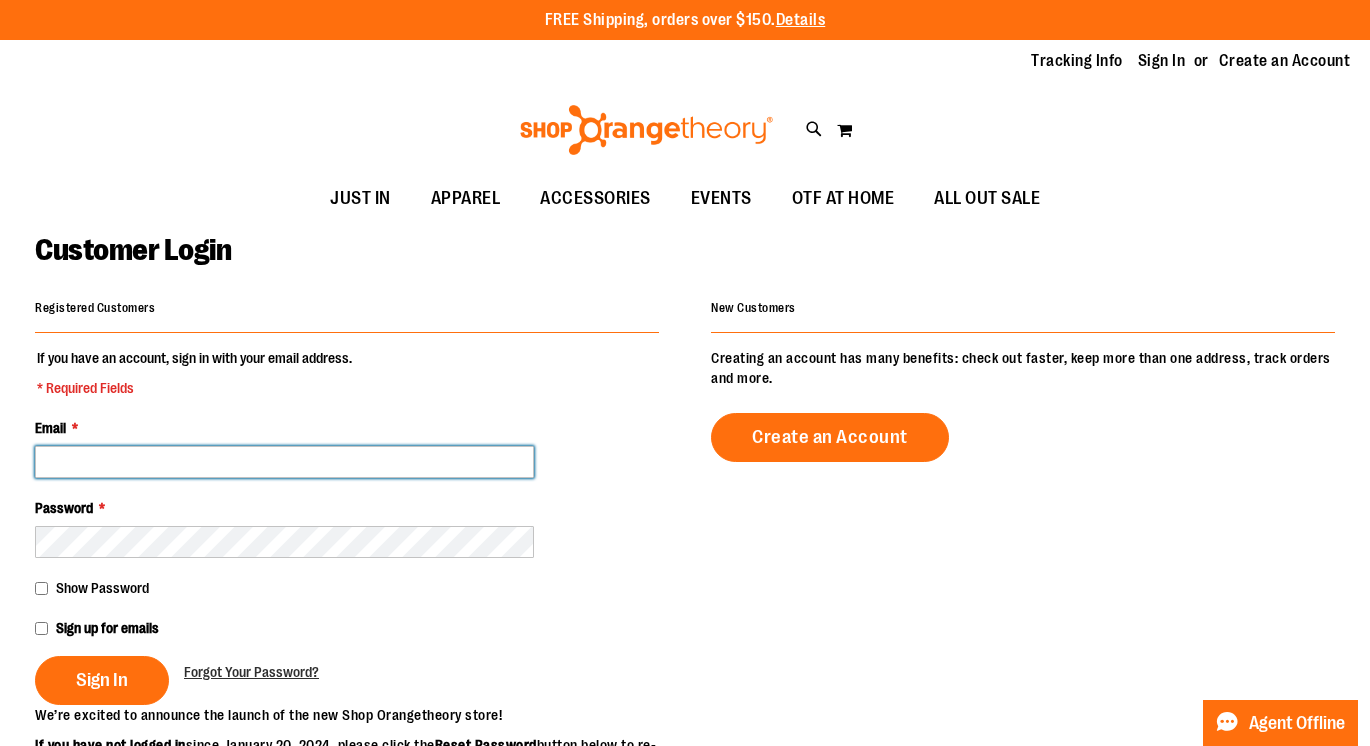 type on "**********" 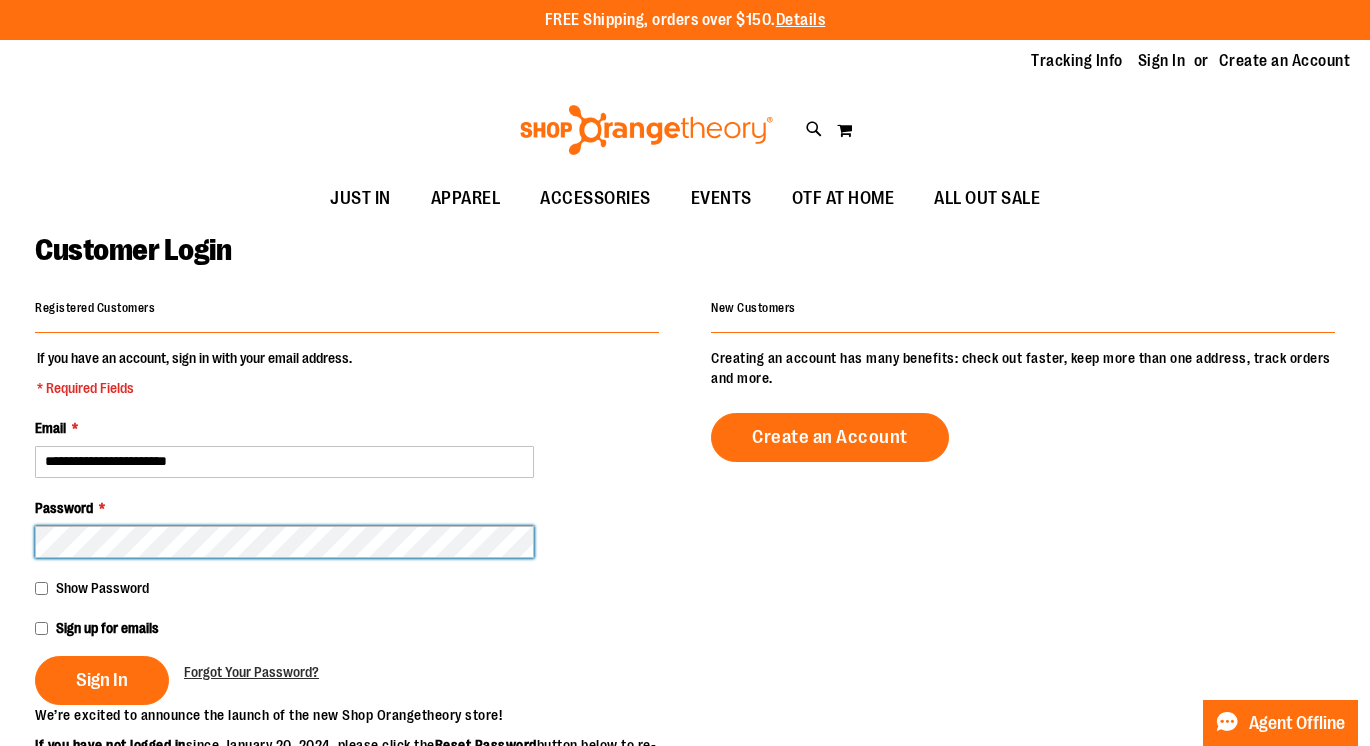 click on "Sign In" at bounding box center [102, 680] 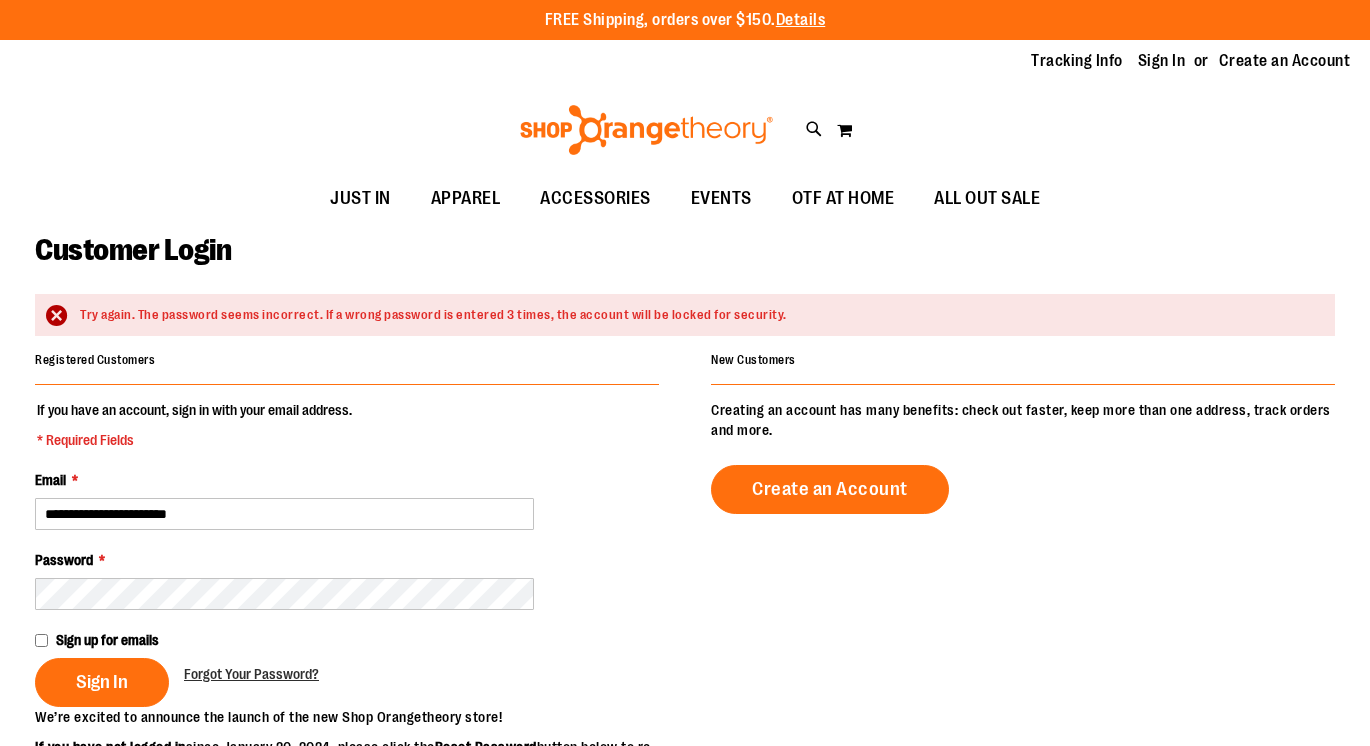 scroll, scrollTop: 0, scrollLeft: 0, axis: both 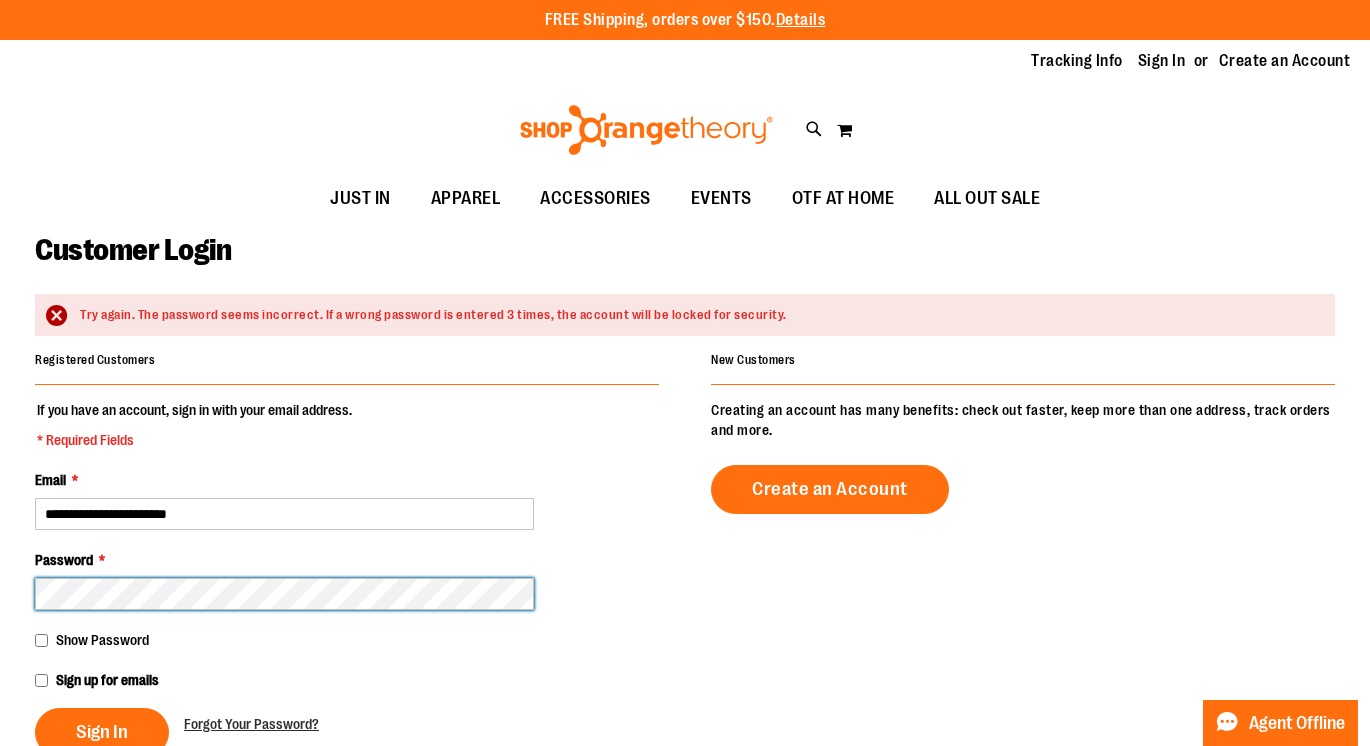 click on "Sign In" at bounding box center [102, 732] 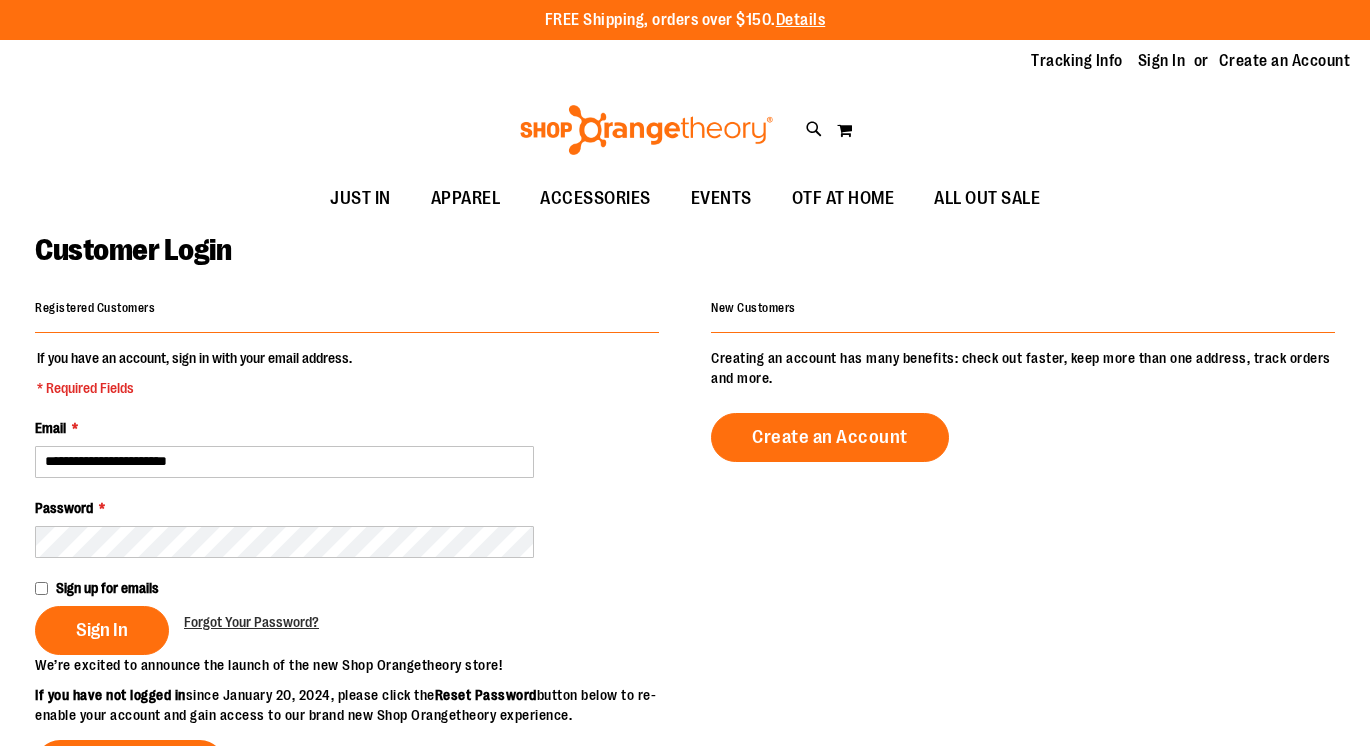 scroll, scrollTop: 0, scrollLeft: 0, axis: both 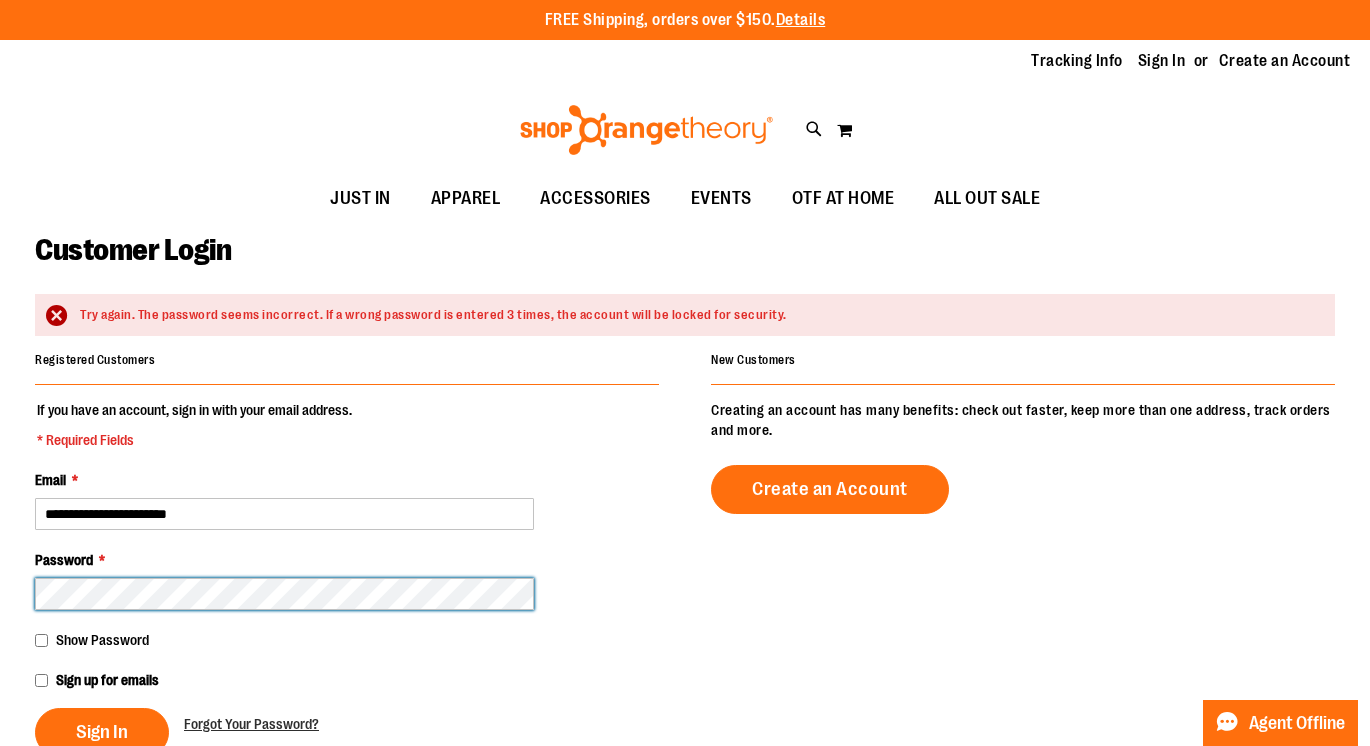 click on "Sign In" at bounding box center (102, 732) 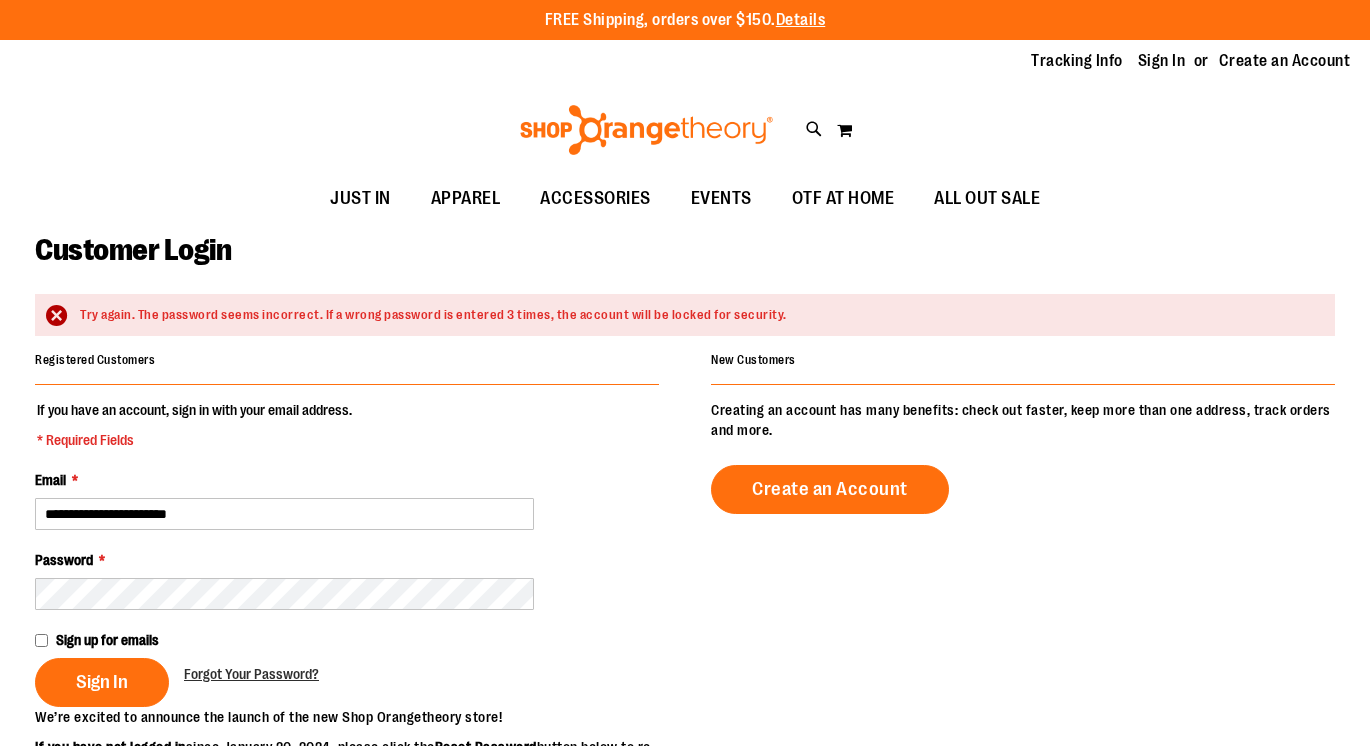 scroll, scrollTop: 0, scrollLeft: 0, axis: both 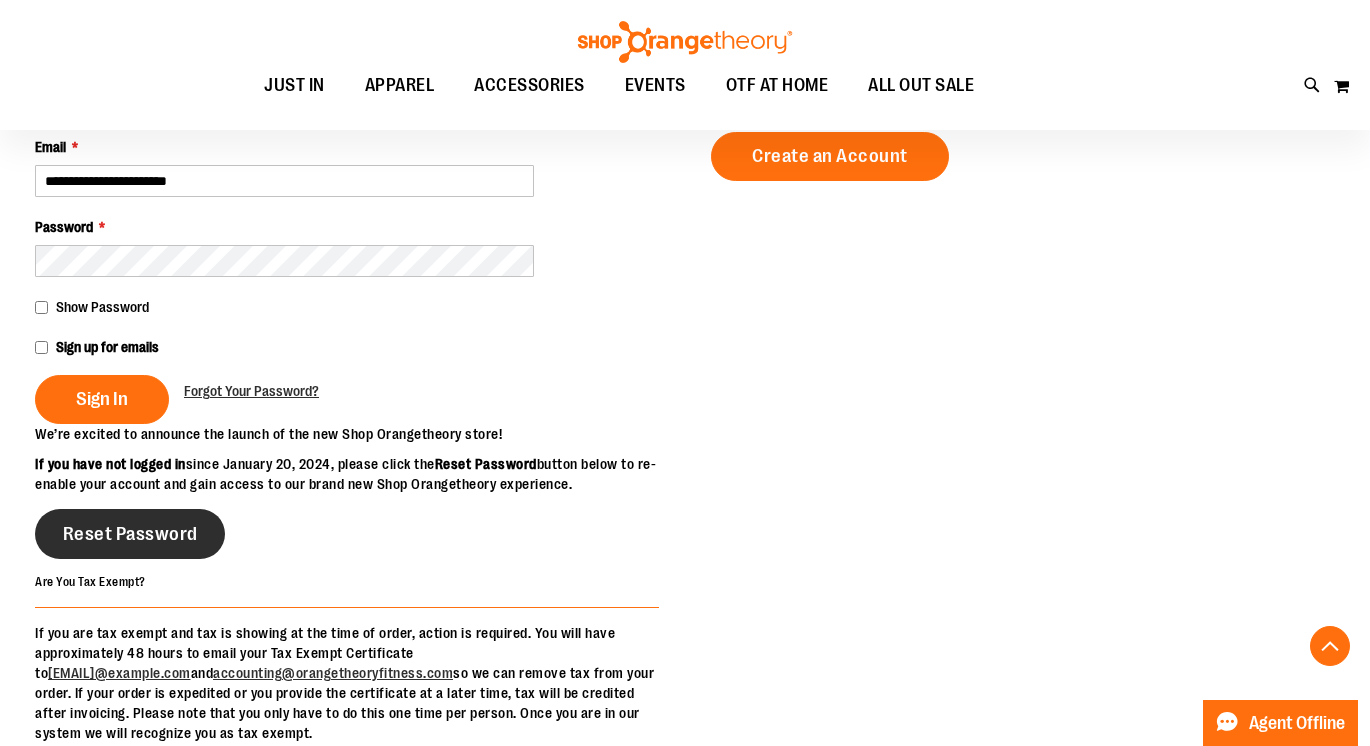 click on "Reset Password" at bounding box center (130, 534) 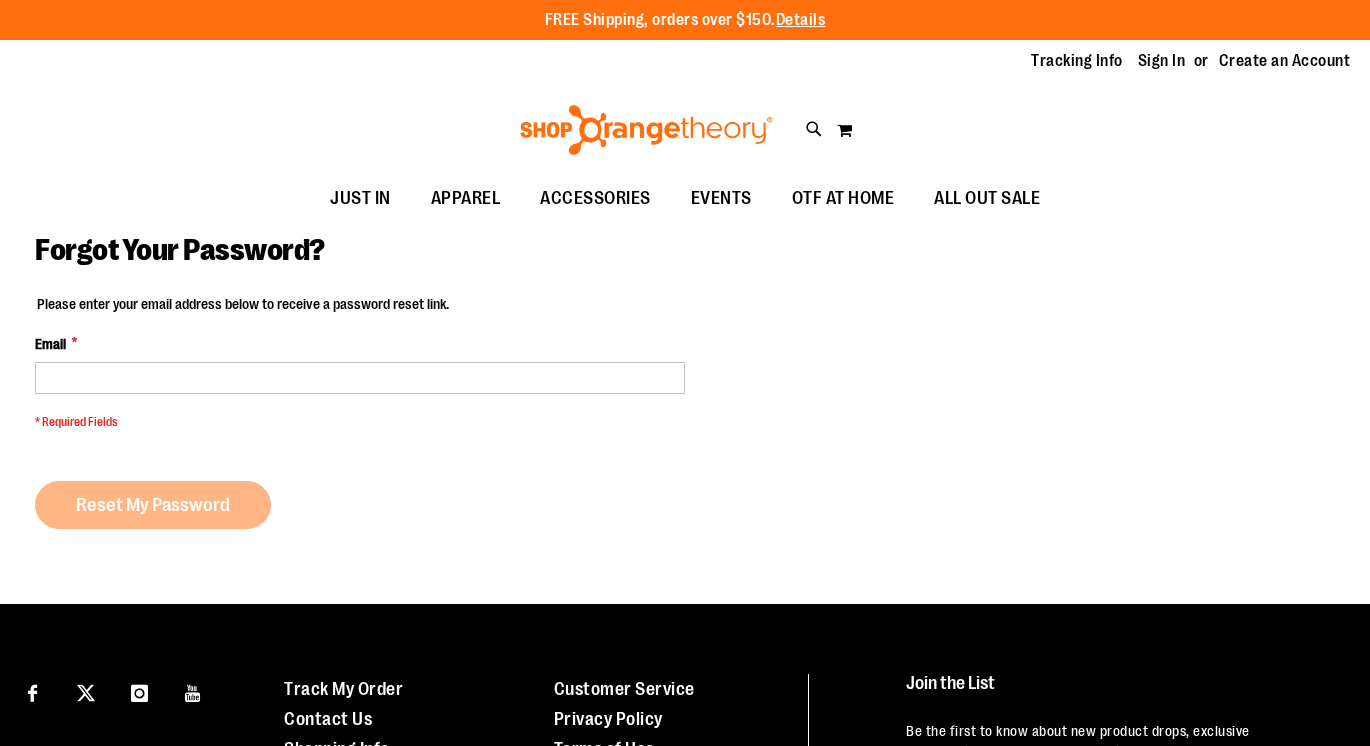 scroll, scrollTop: 0, scrollLeft: 0, axis: both 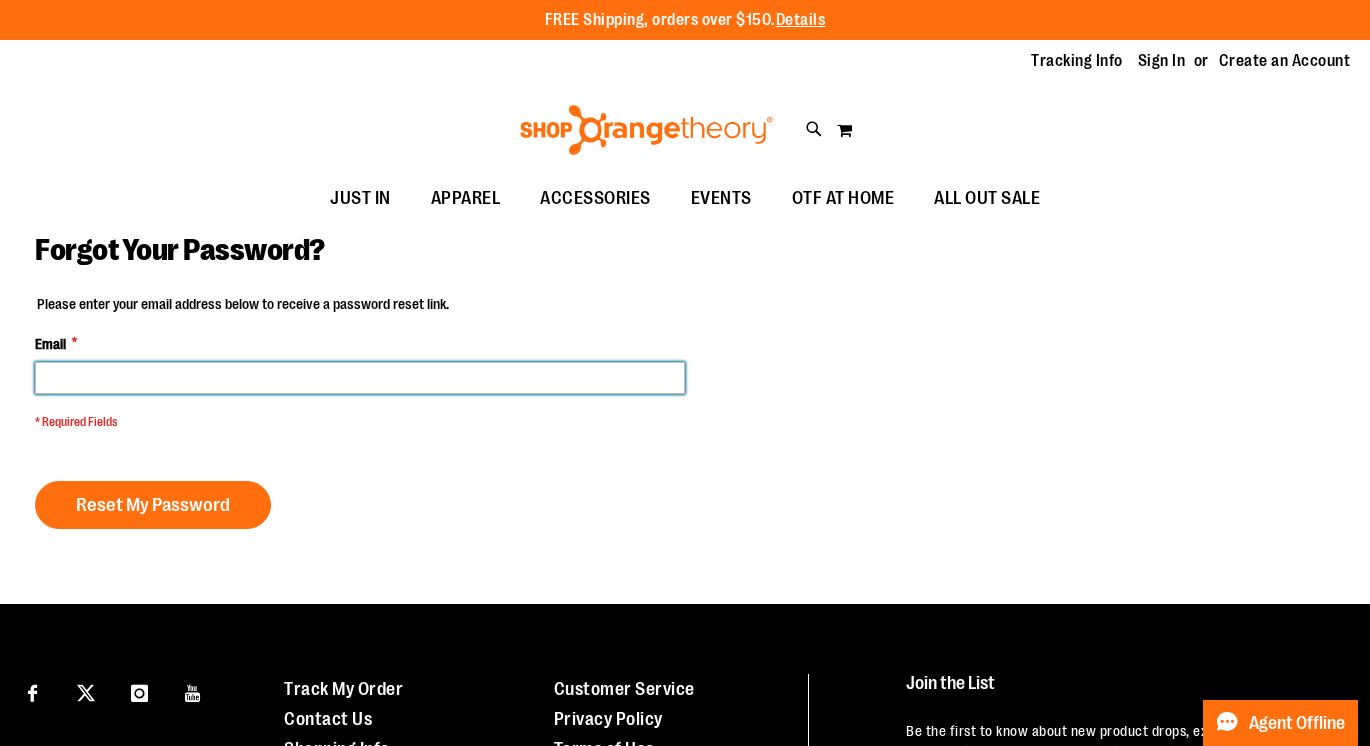 click on "Email *" at bounding box center (360, 378) 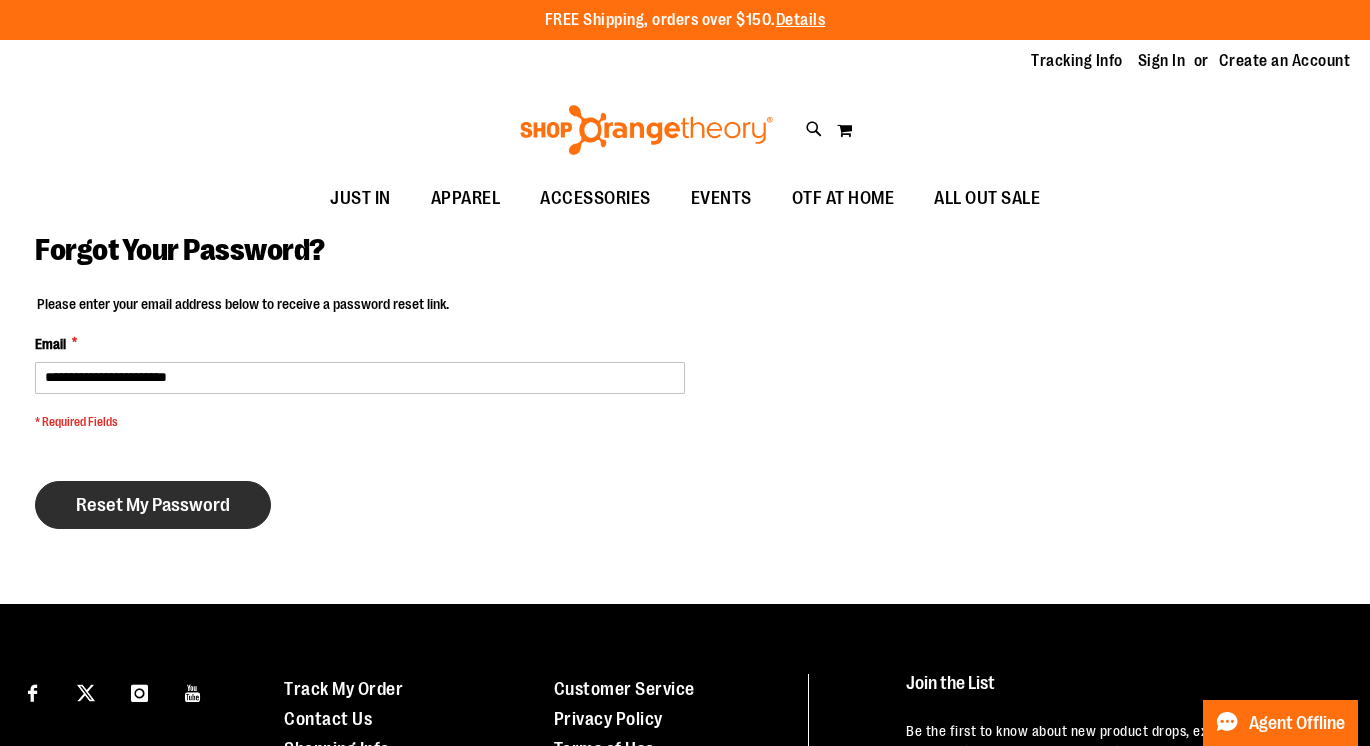 click on "Reset My Password" at bounding box center [153, 505] 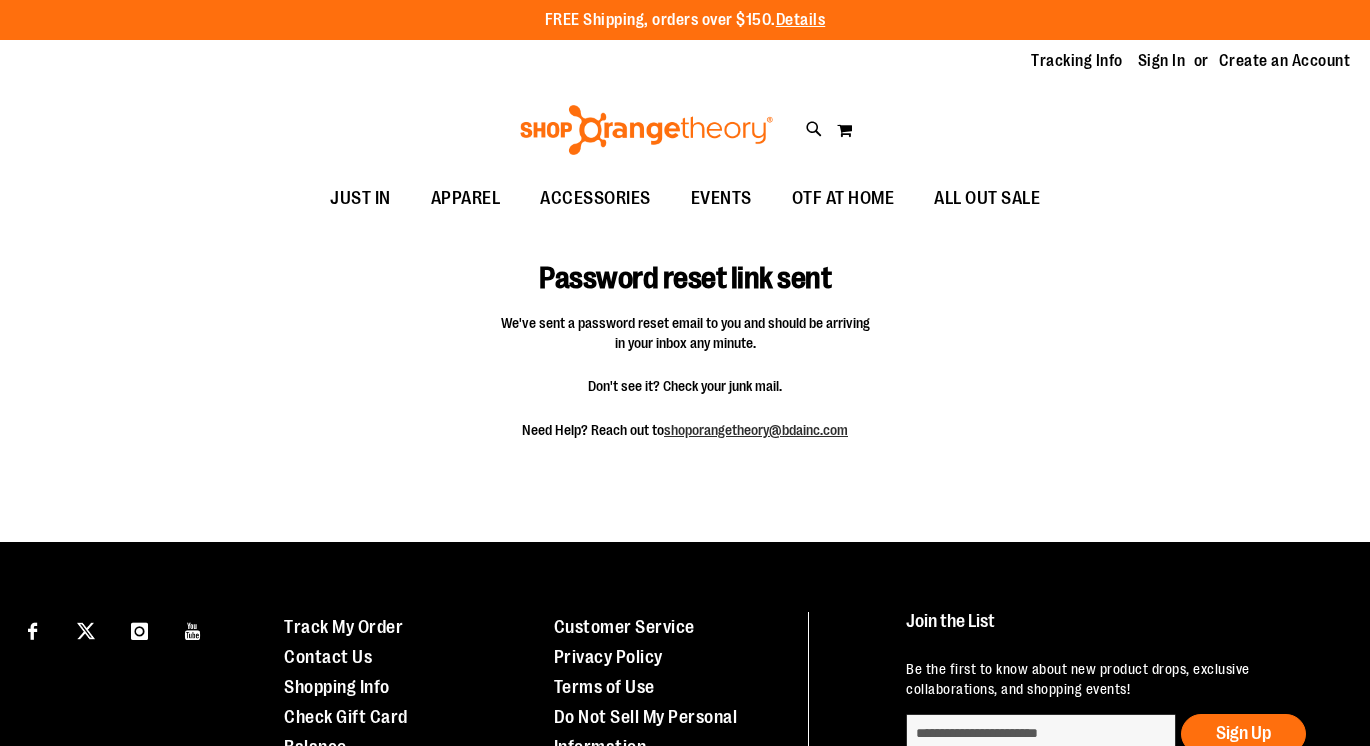 scroll, scrollTop: 0, scrollLeft: 0, axis: both 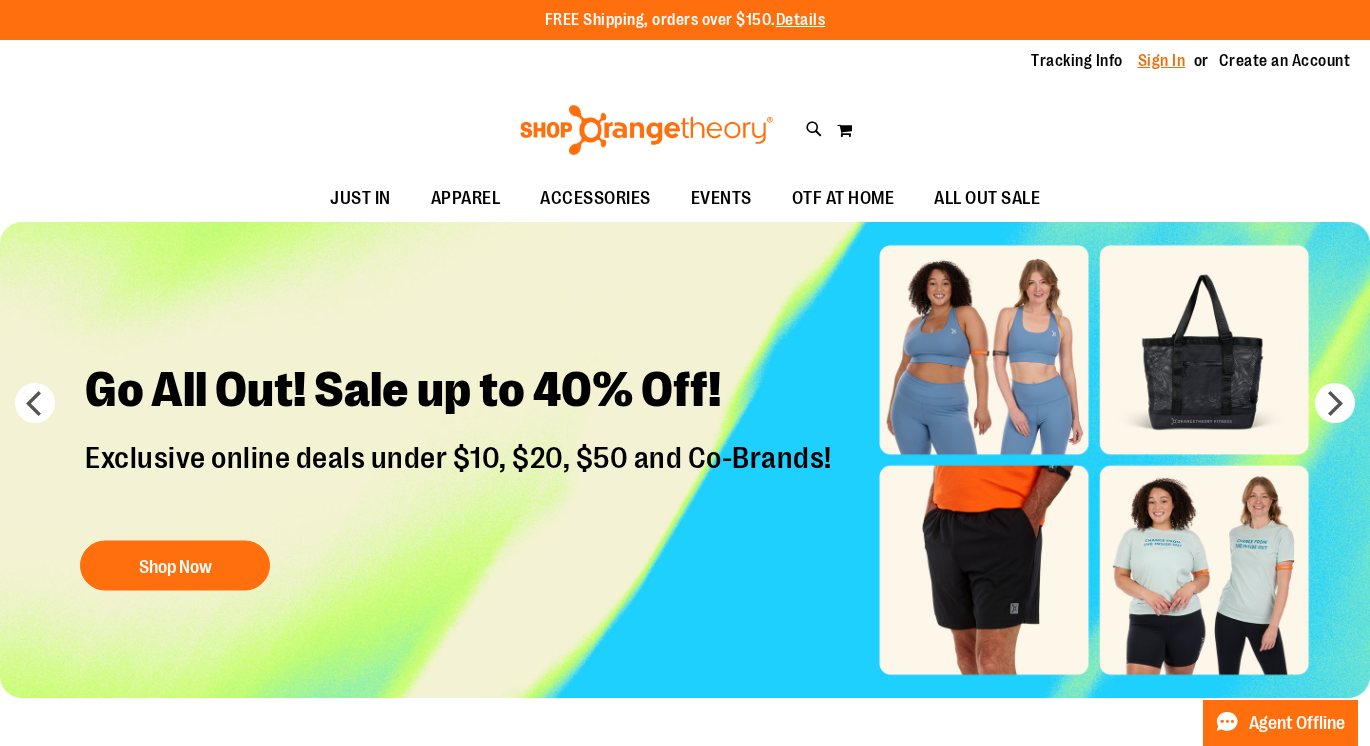 click on "Sign In" at bounding box center (1162, 61) 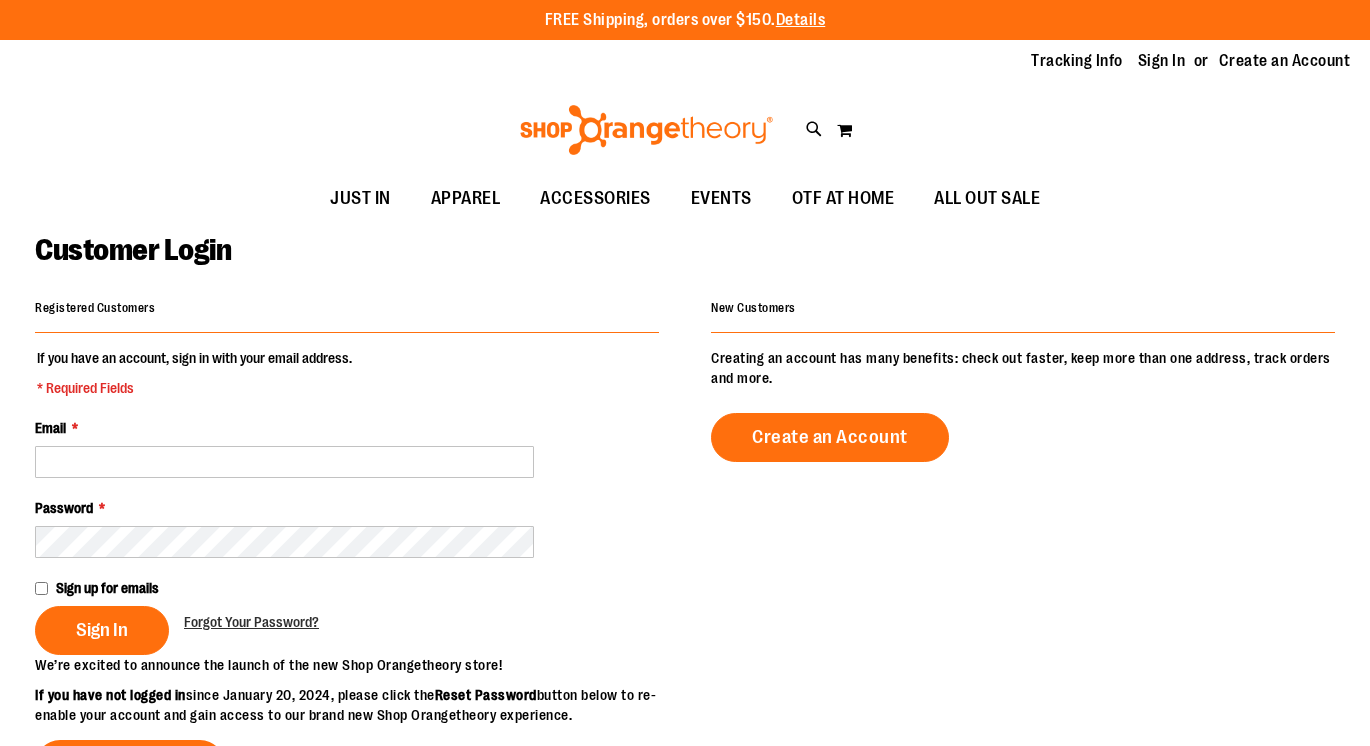 scroll, scrollTop: 0, scrollLeft: 0, axis: both 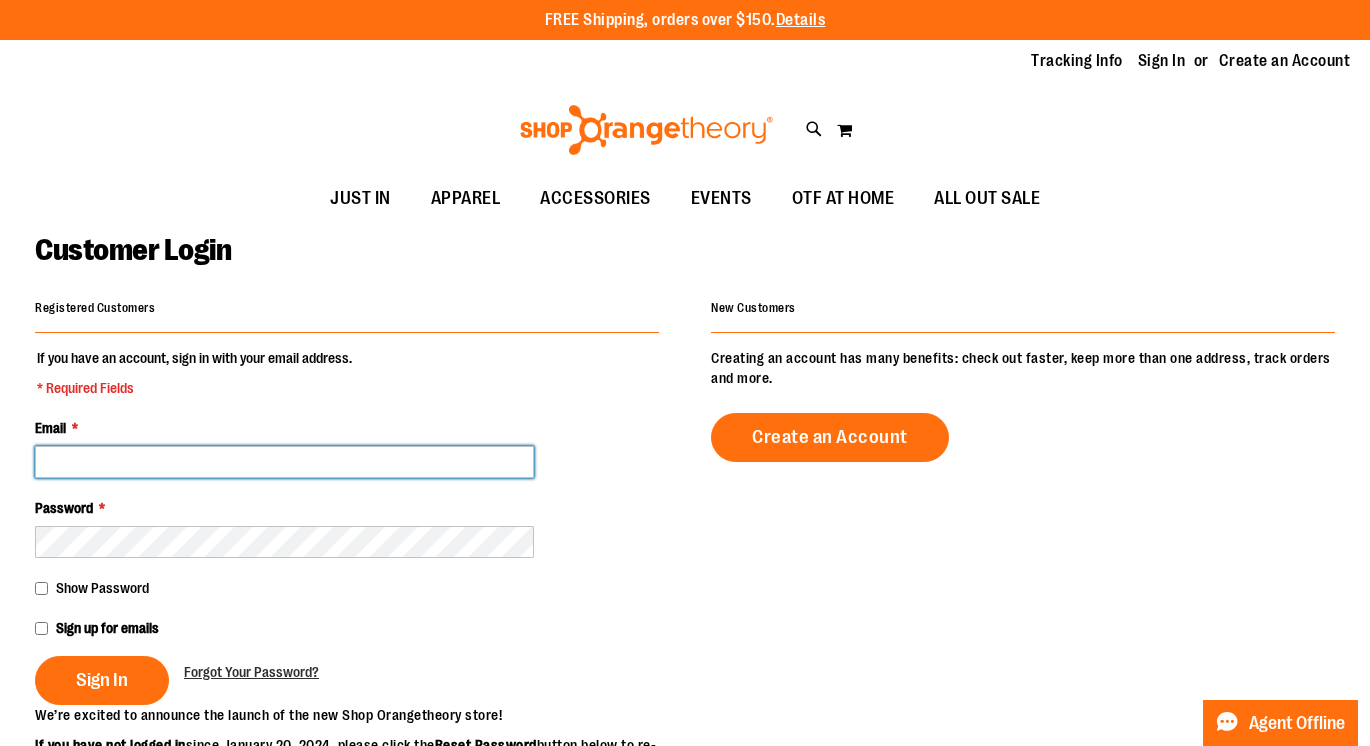 click on "Email *" at bounding box center [284, 462] 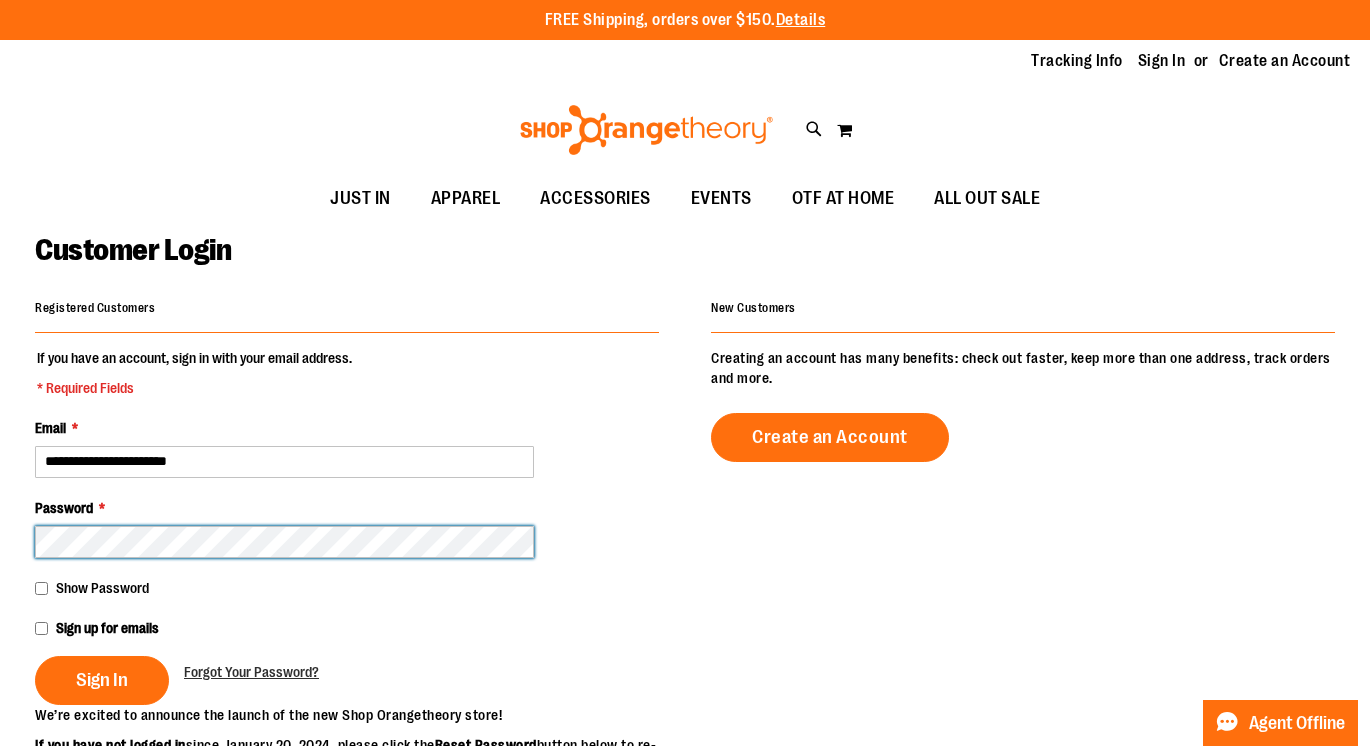 click on "Sign In" at bounding box center (102, 680) 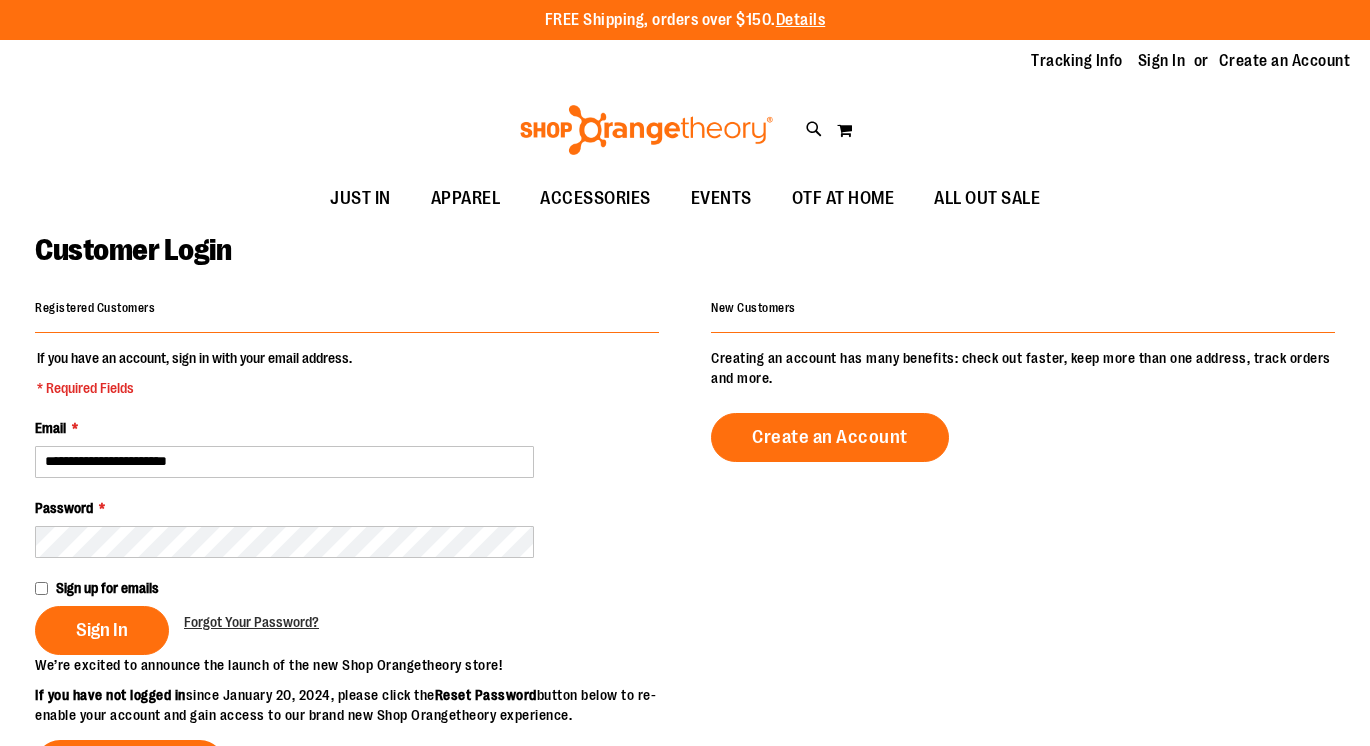 scroll, scrollTop: 0, scrollLeft: 0, axis: both 